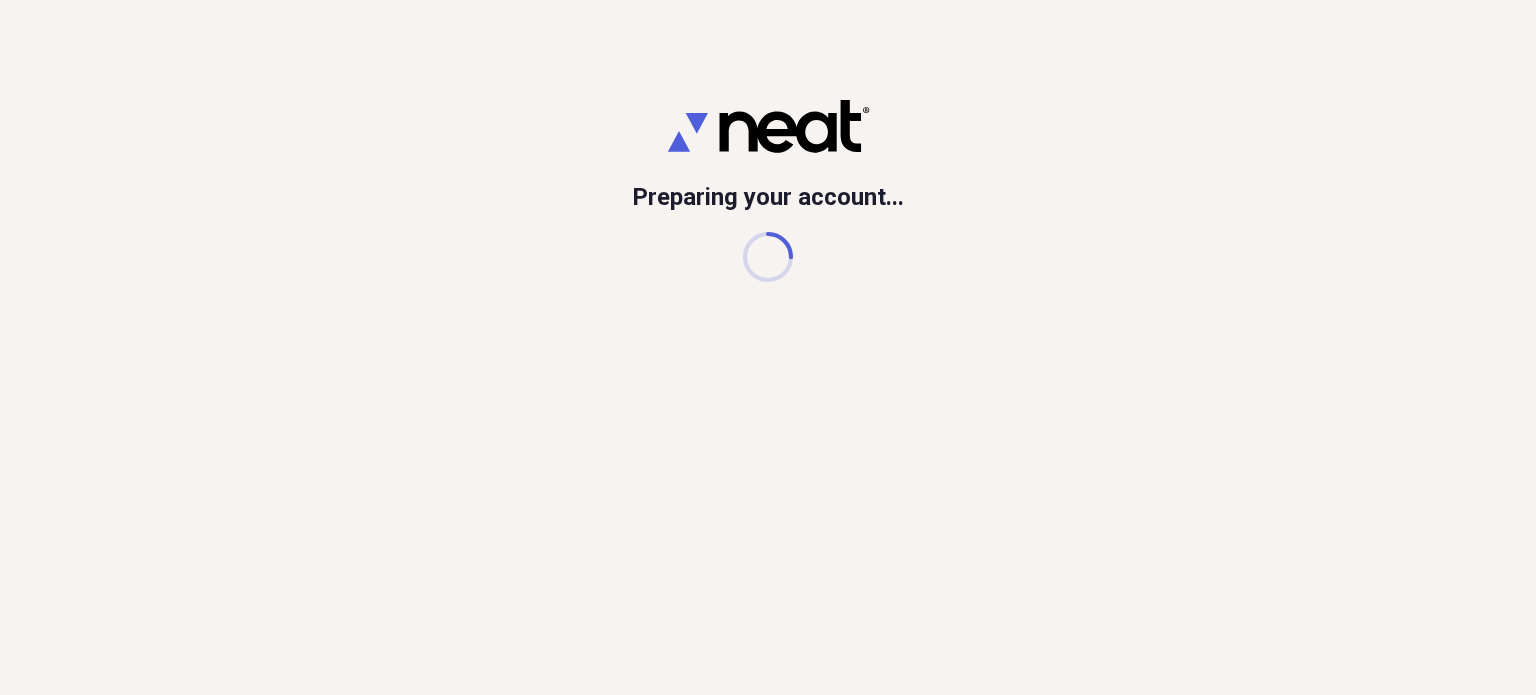 scroll, scrollTop: 0, scrollLeft: 0, axis: both 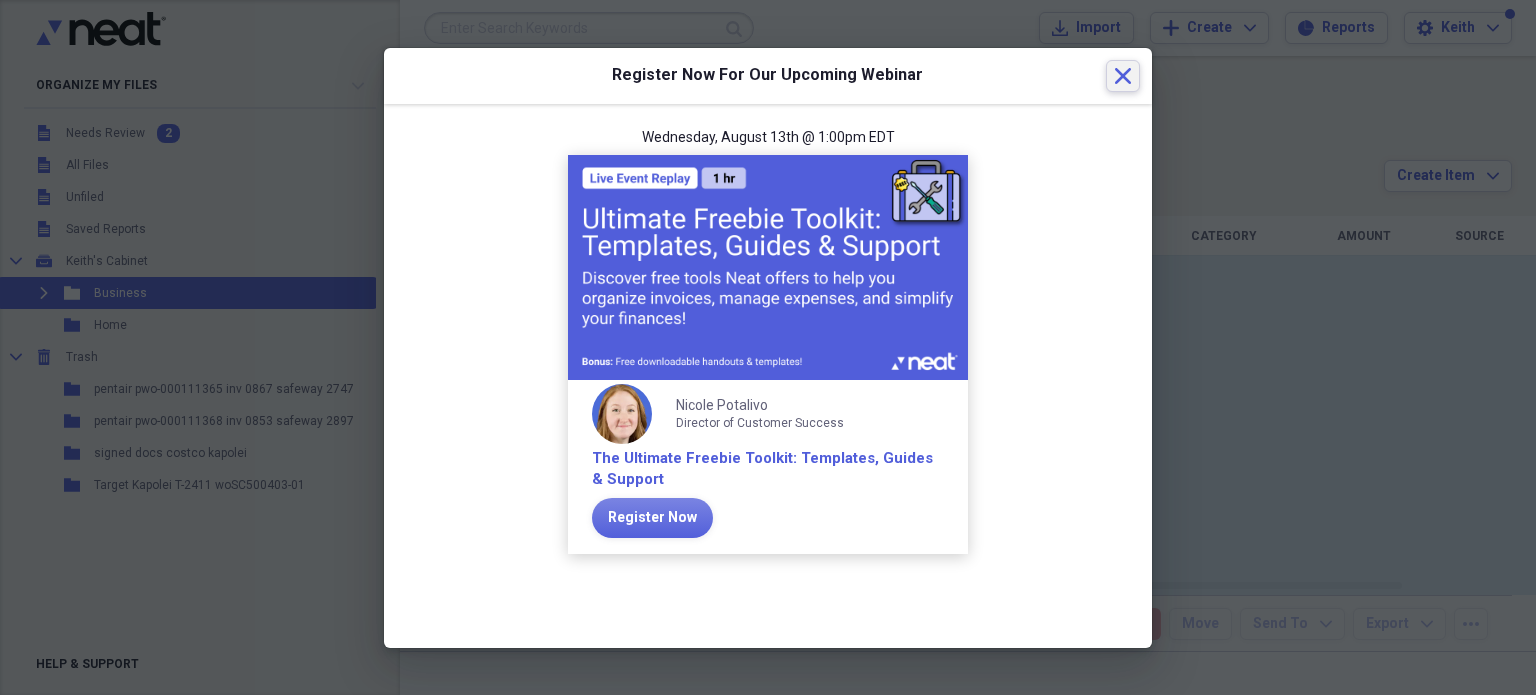 click on "Close" 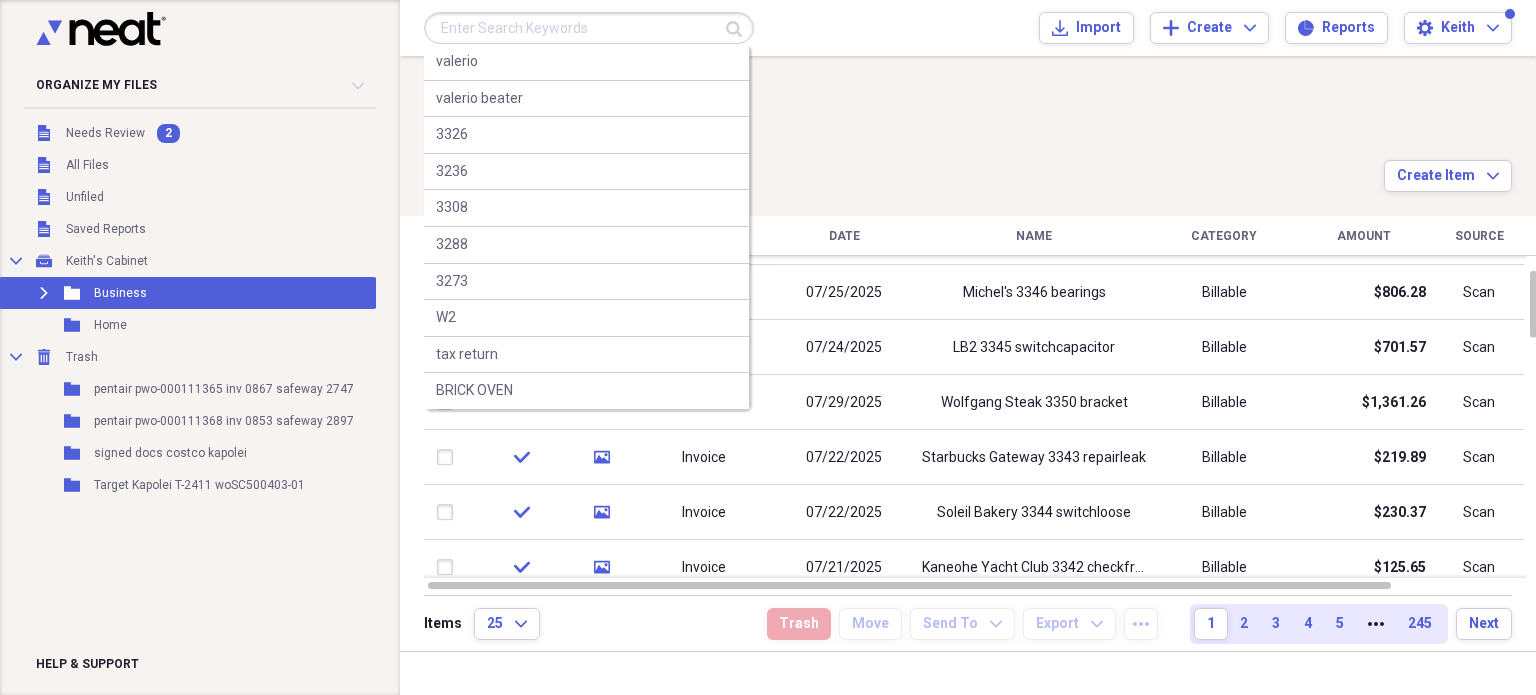 click at bounding box center (589, 28) 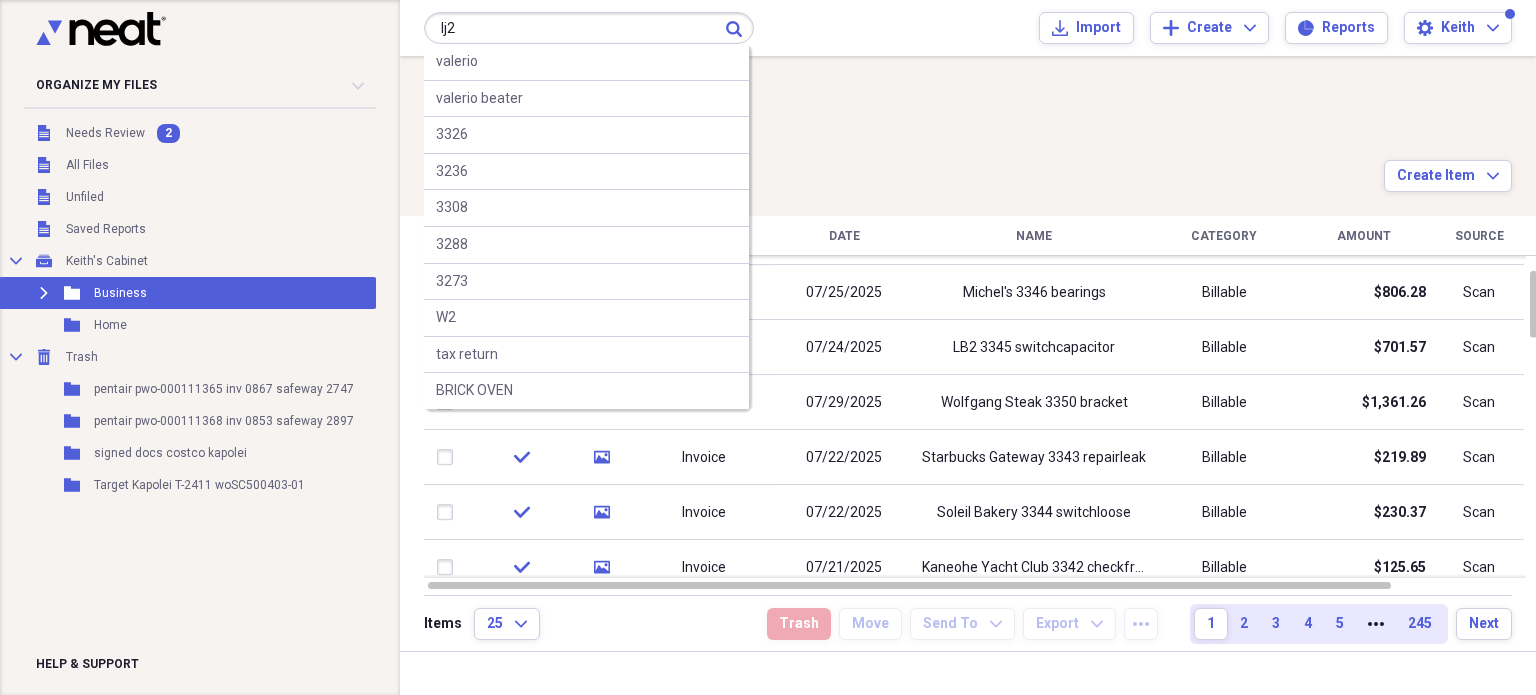 type on "lj2" 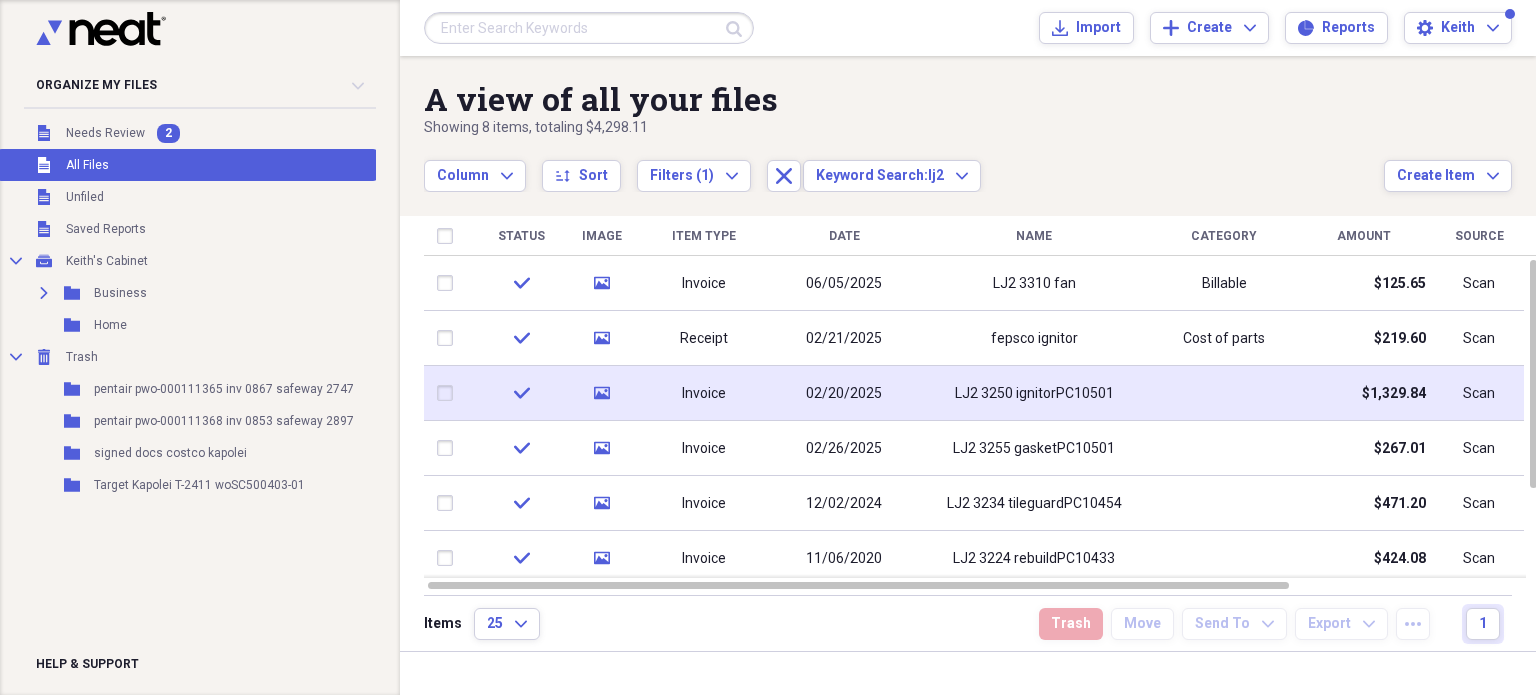click on "LJ2 3250 ignitorPC10501" at bounding box center (1034, 394) 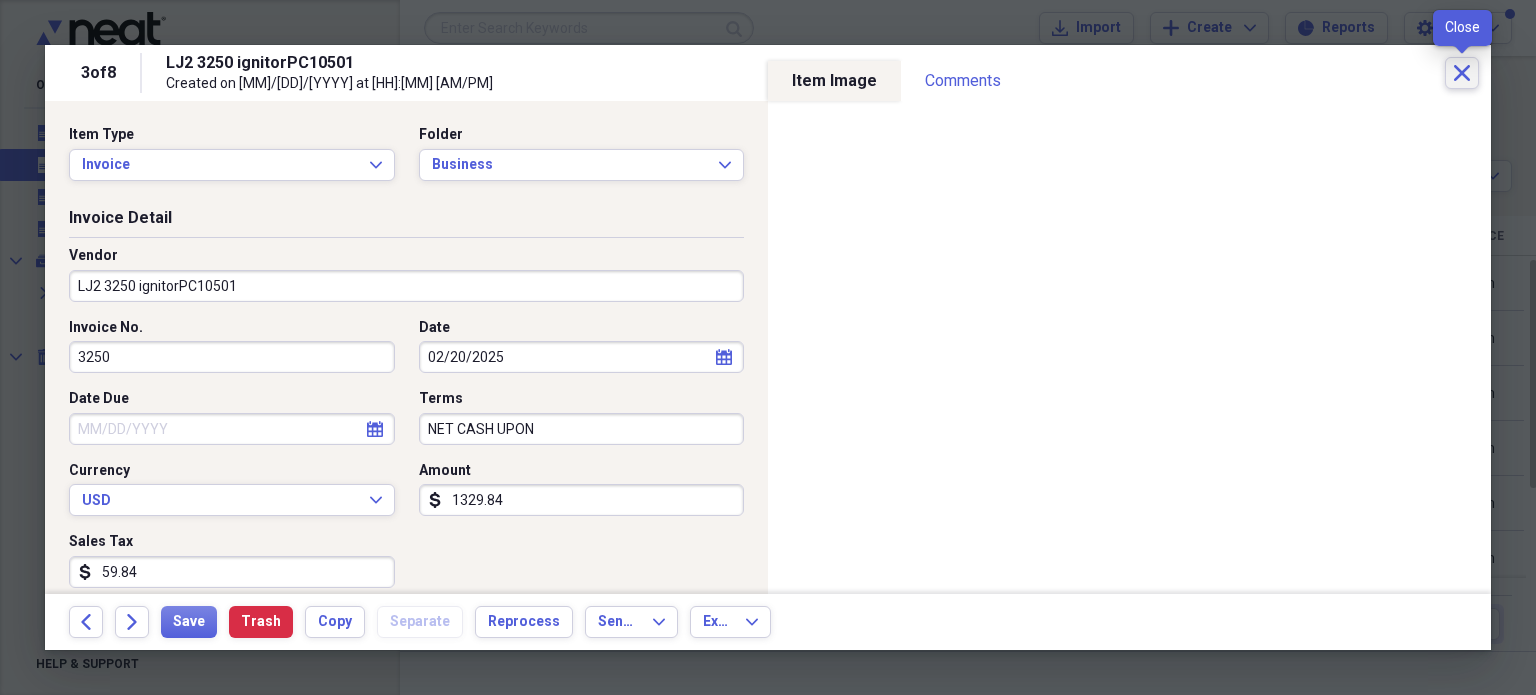 click on "Close" at bounding box center (1462, 73) 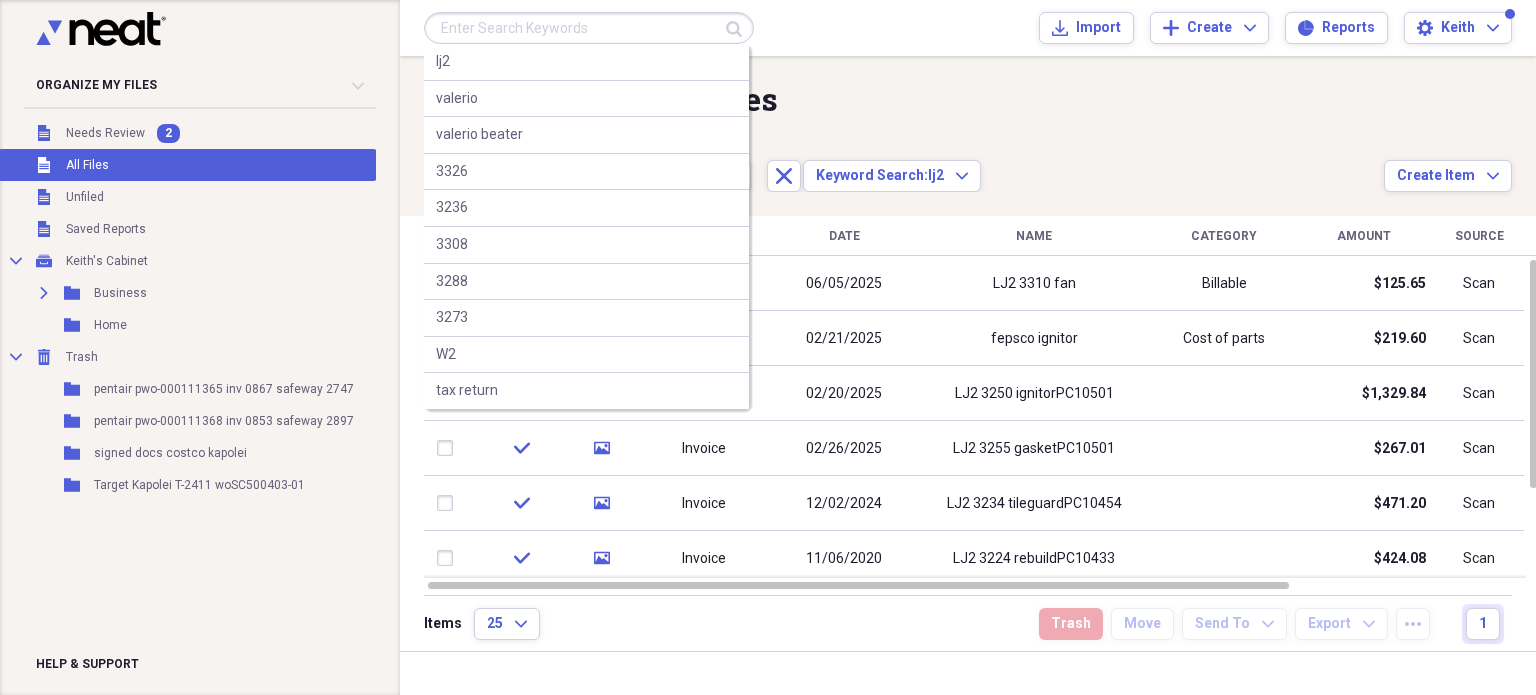 click at bounding box center [589, 28] 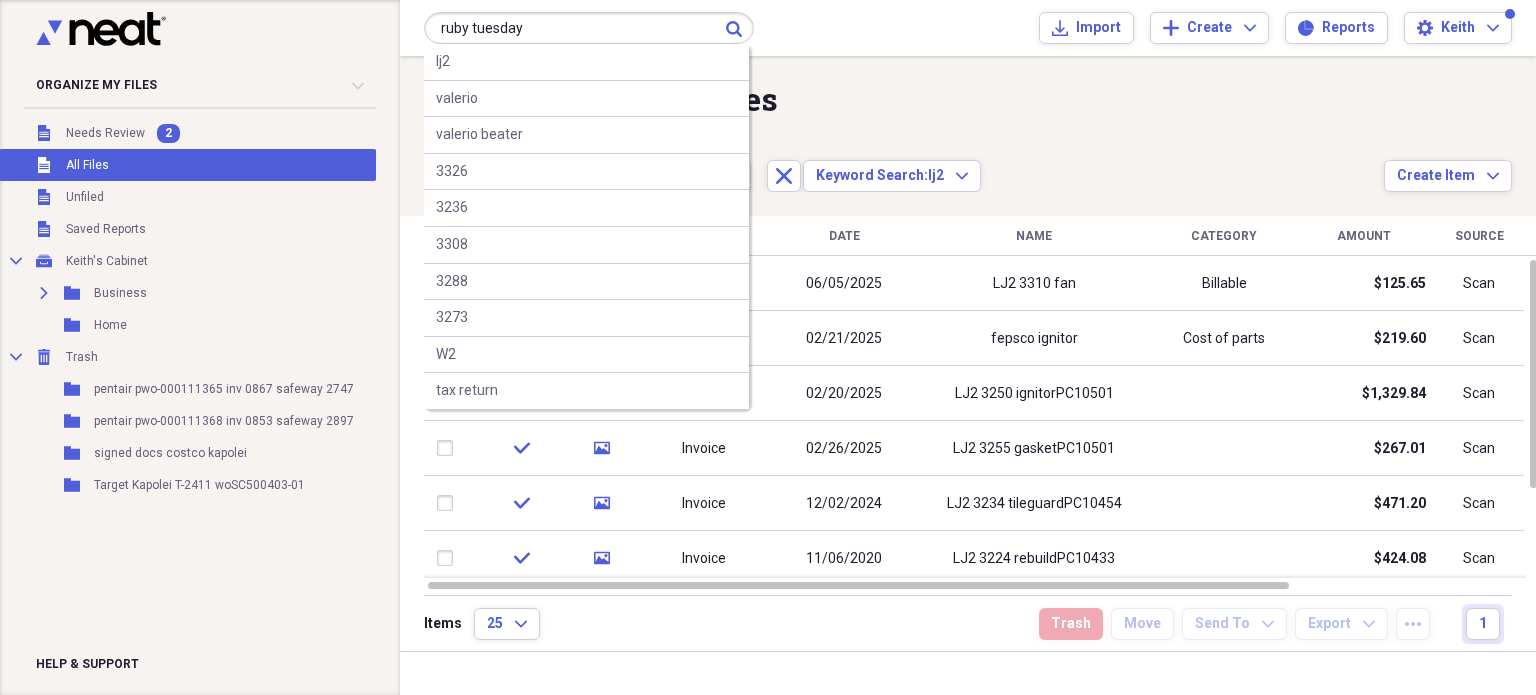 type on "ruby tuesday" 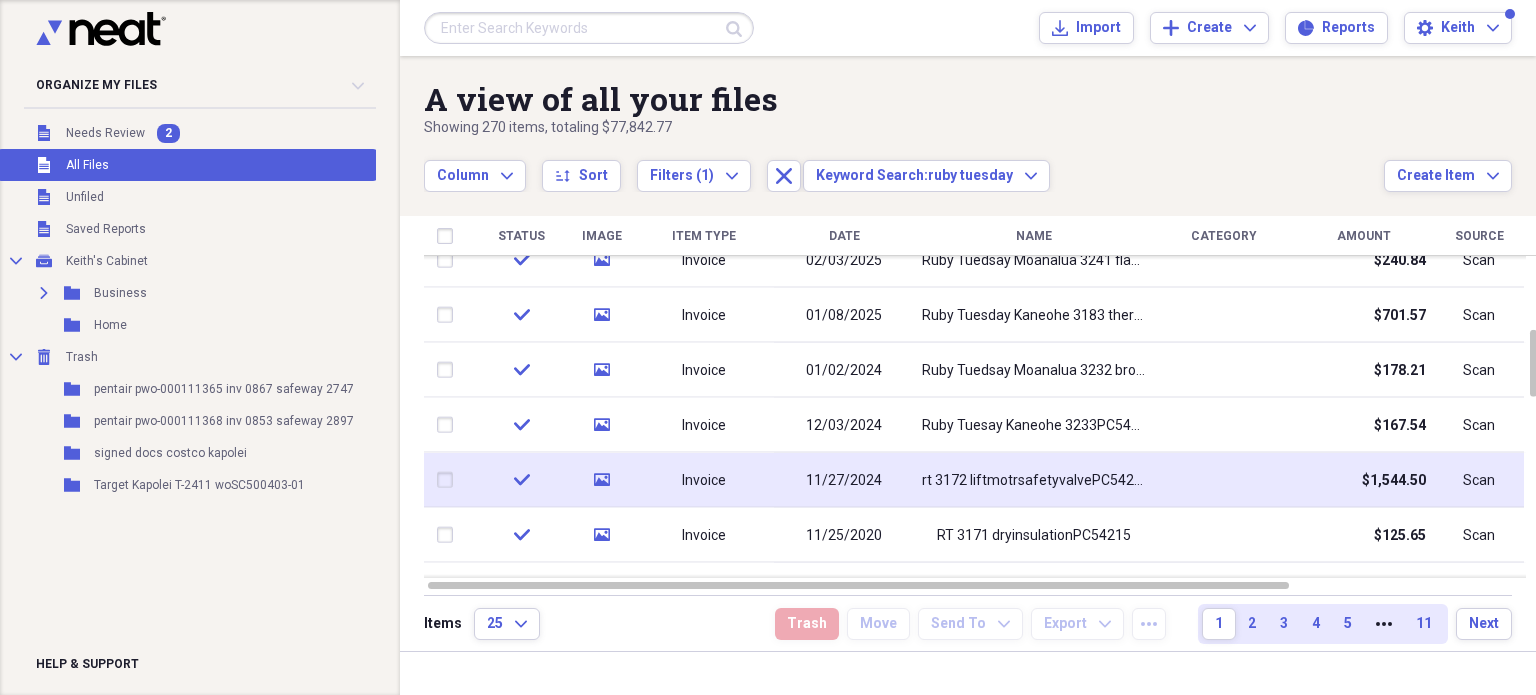 click on "rt 3172 liftmotrsafetyvalvePC54215" at bounding box center (1034, 480) 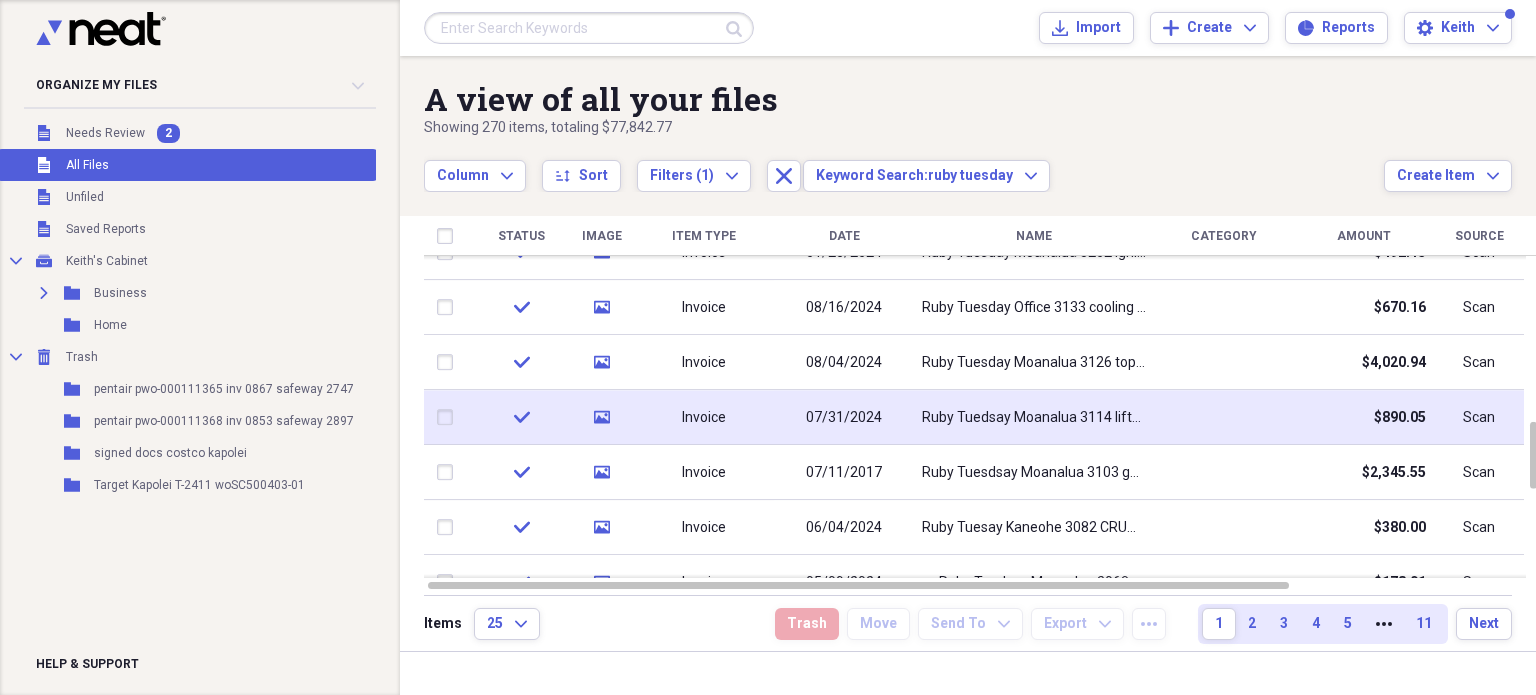 click on "Ruby Tuedsay Moanalua 3114 liftmotorPC54179" at bounding box center (1034, 418) 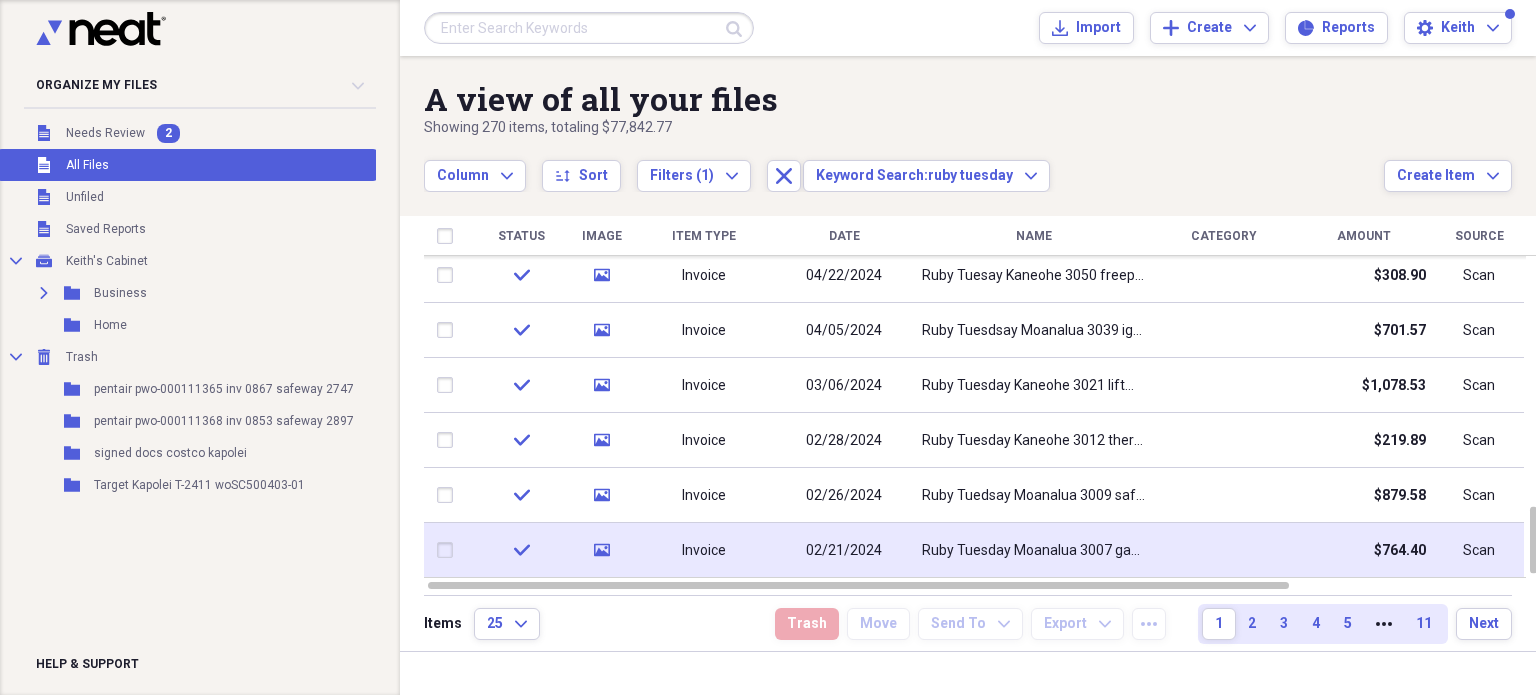 click on "Ruby Tuesday Moanalua 3007 gasvalvePC53164" at bounding box center [1034, 551] 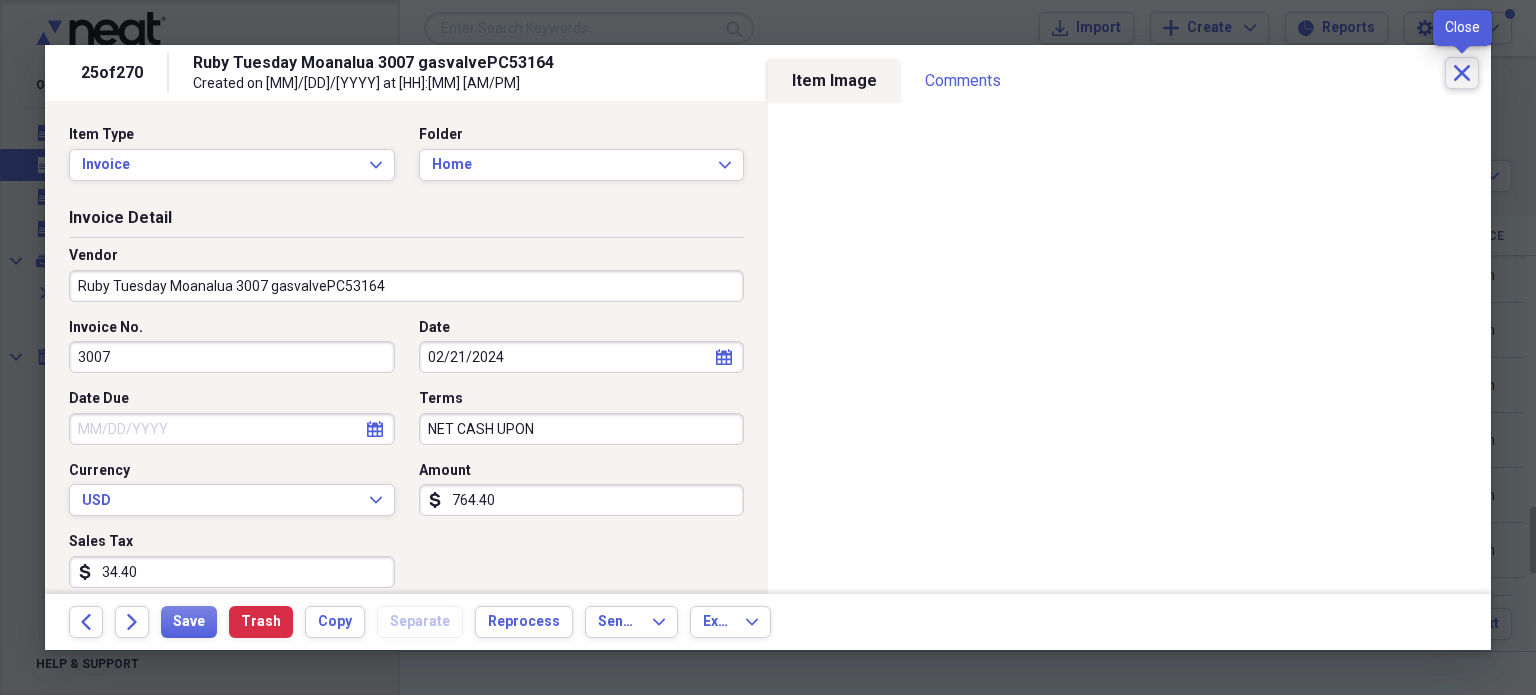 click 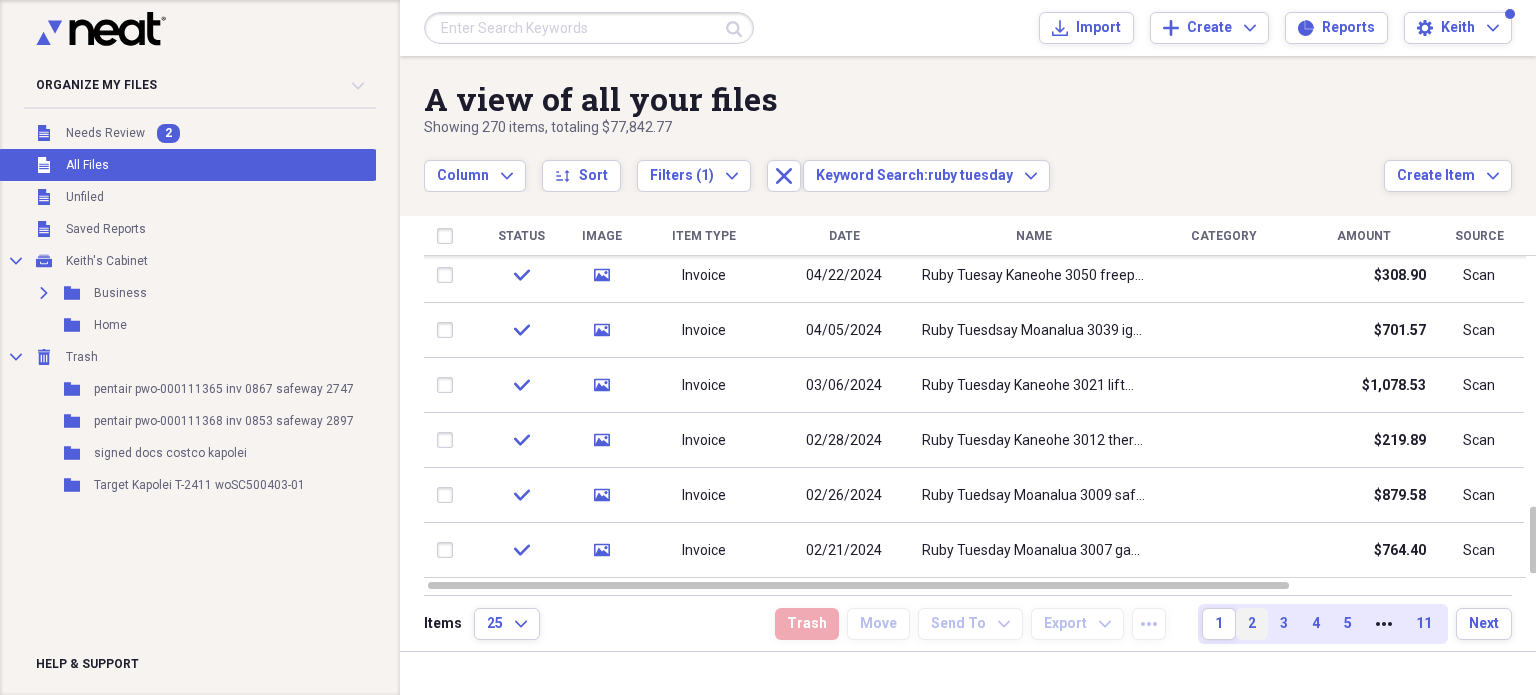 click on "2" at bounding box center [1252, 624] 